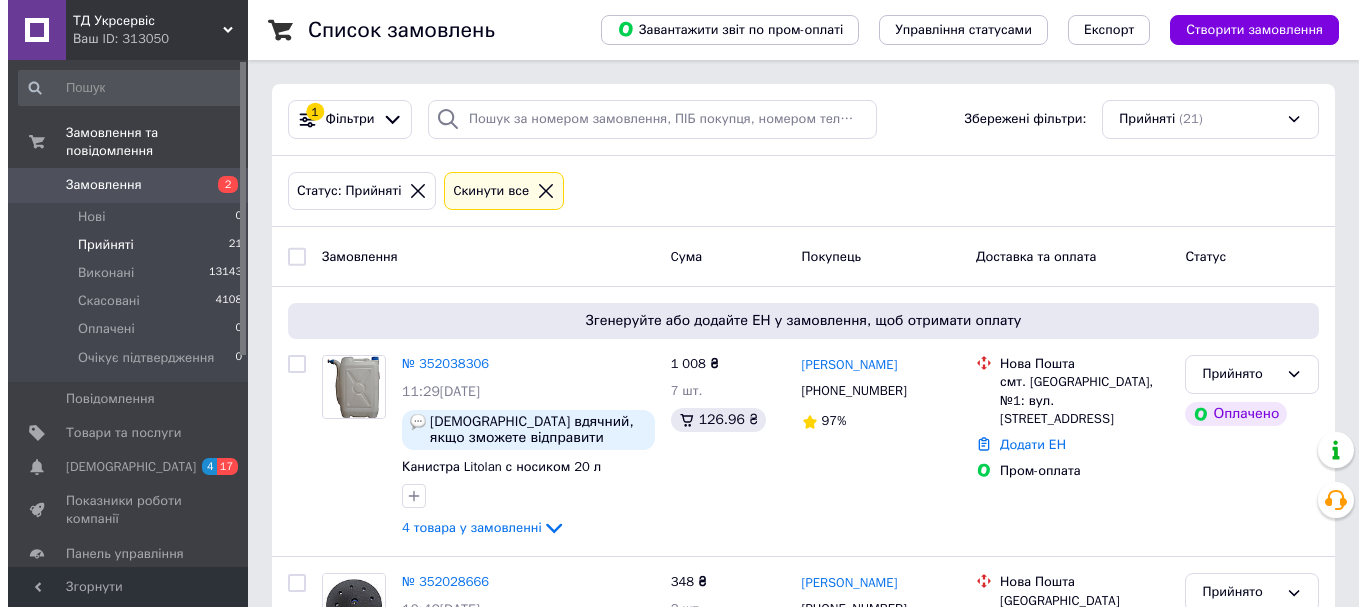 scroll, scrollTop: 0, scrollLeft: 0, axis: both 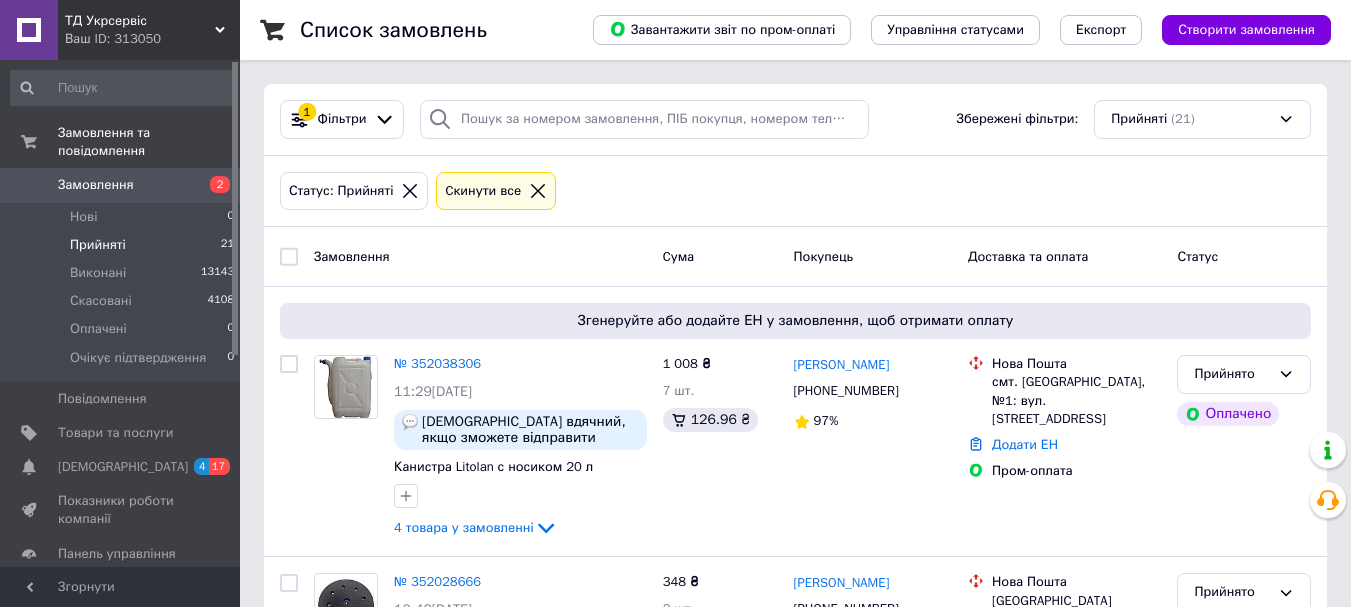 click on "Замовлення" at bounding box center (121, 185) 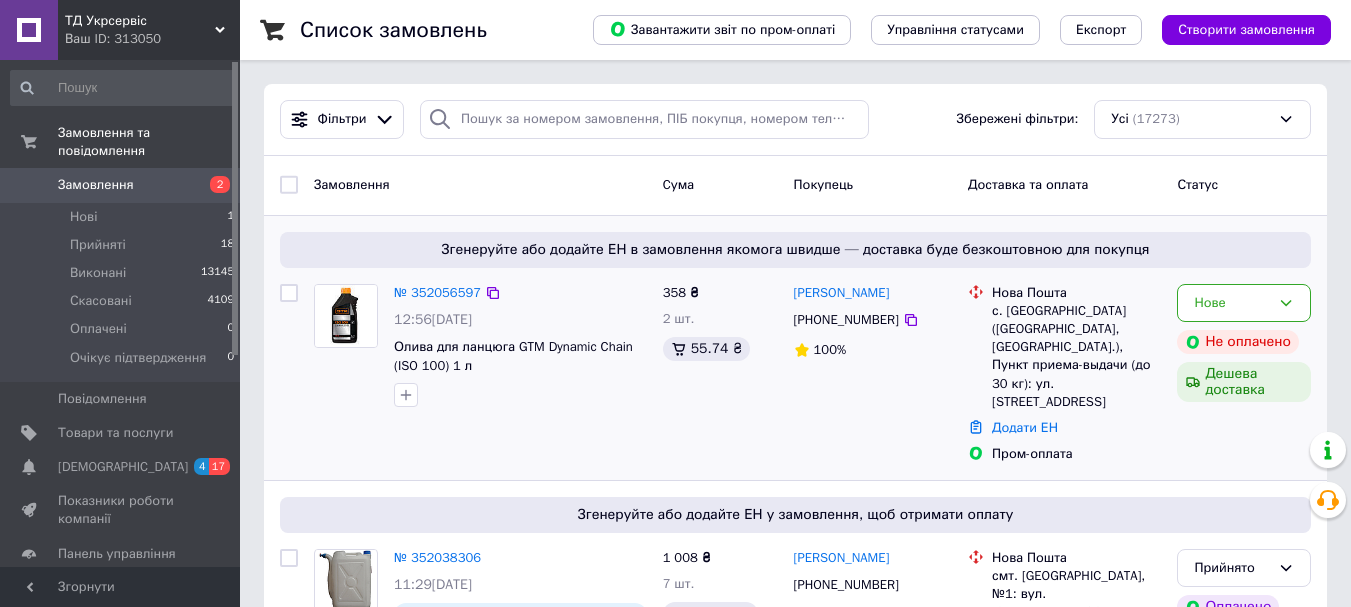 click on "№ 352056597 12:56, 10.07.2025 Олива для ланцюга GTM Dynamic Chain (ISO 100) 1 л" at bounding box center [520, 346] 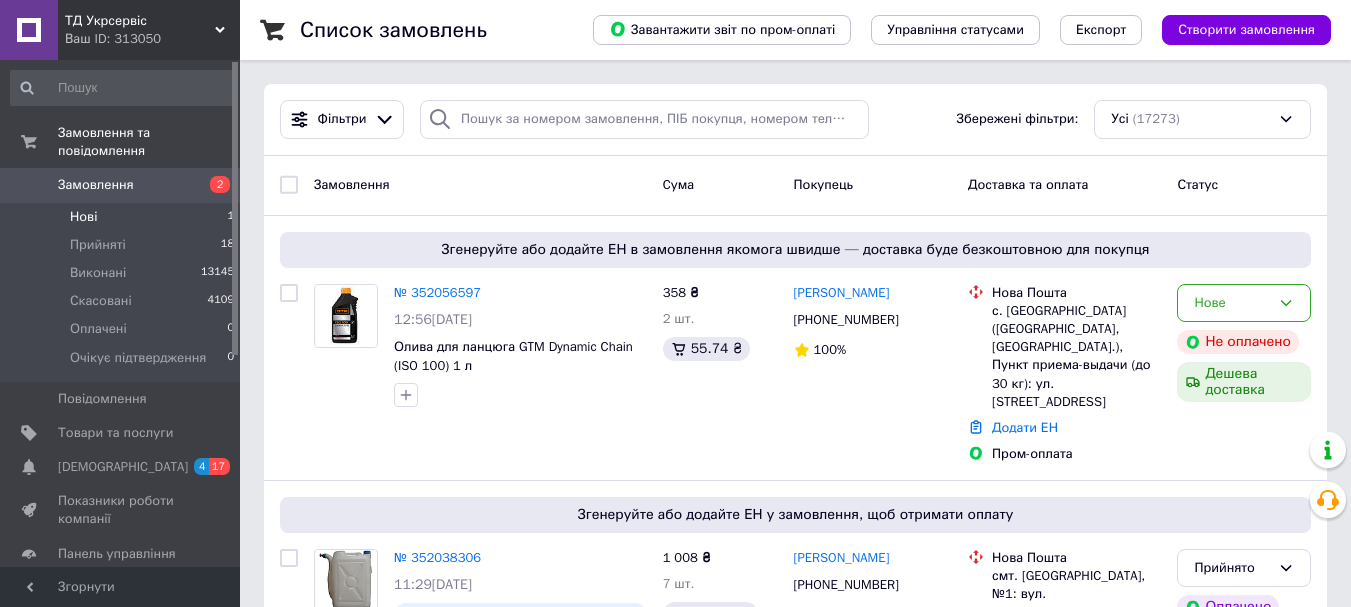 click on "Нові 1" at bounding box center [123, 217] 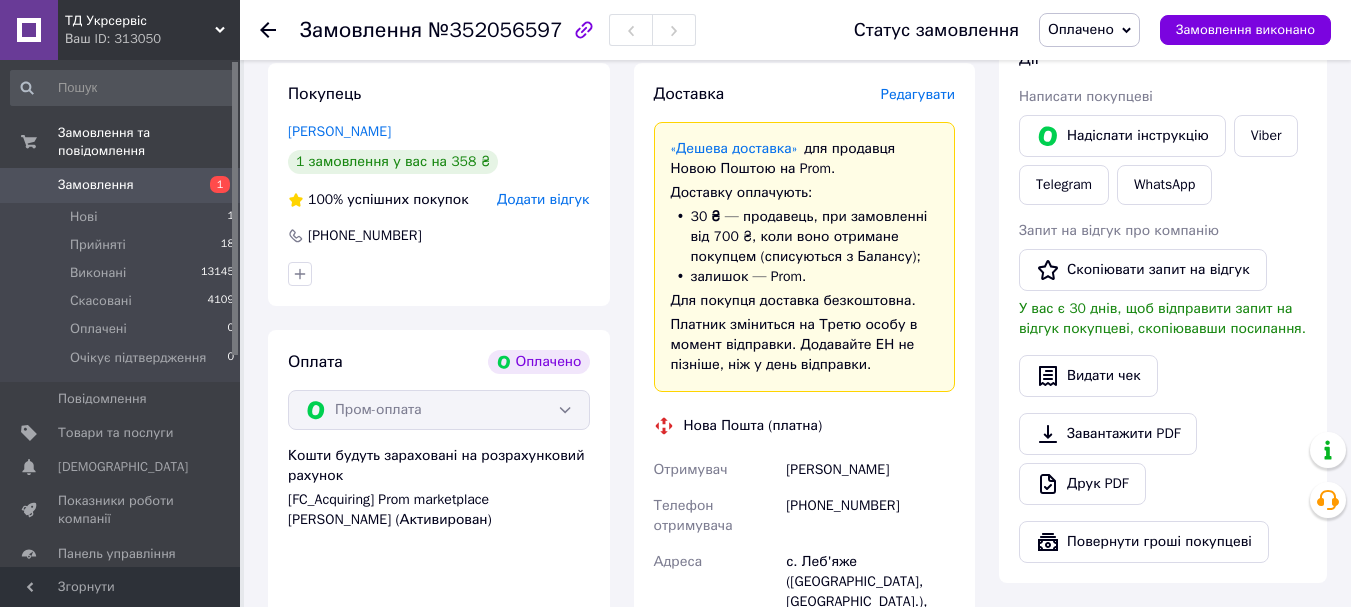 scroll, scrollTop: 200, scrollLeft: 0, axis: vertical 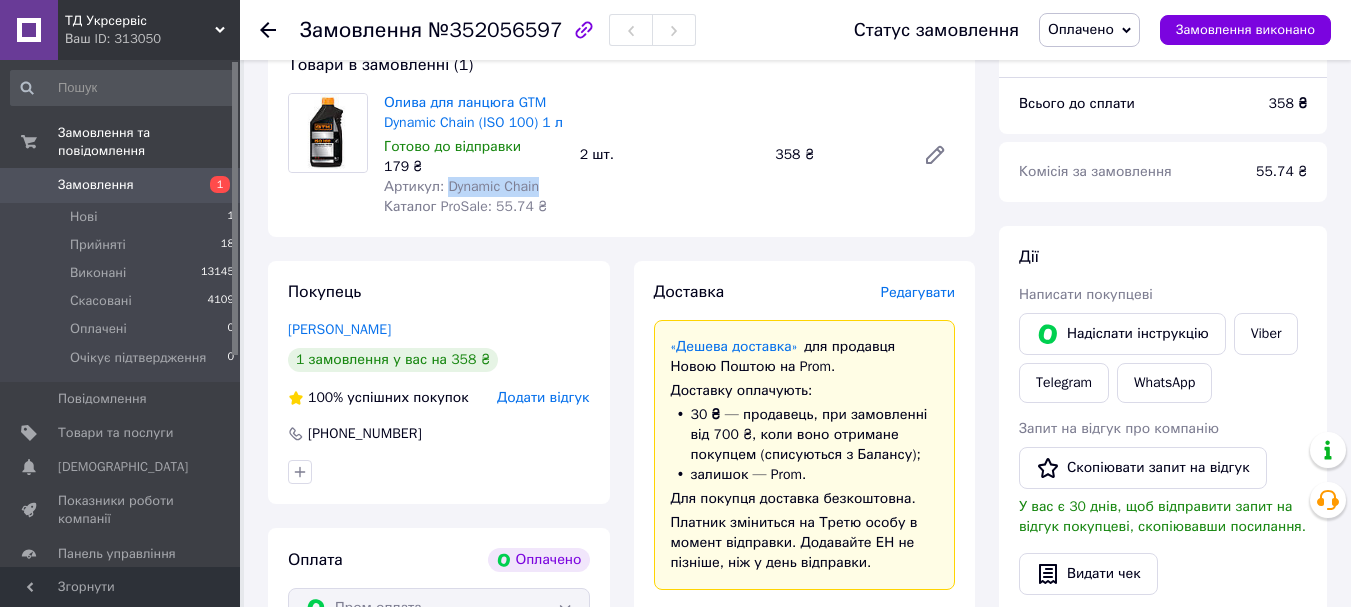 drag, startPoint x: 445, startPoint y: 188, endPoint x: 532, endPoint y: 189, distance: 87.005745 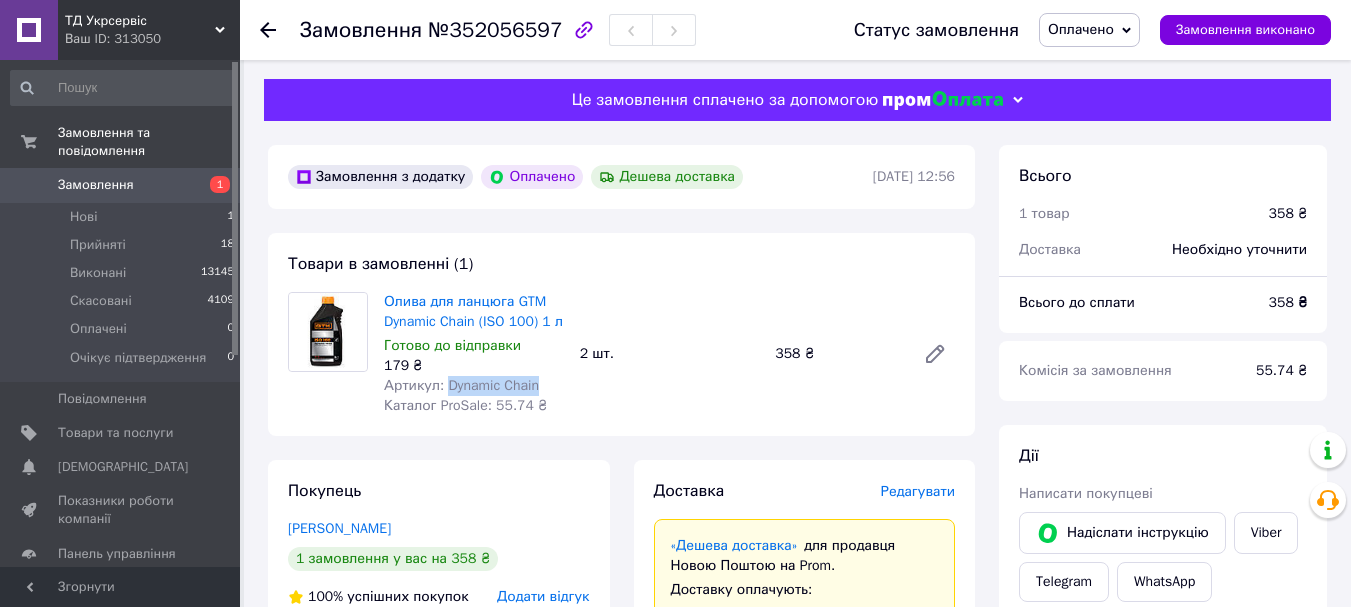 scroll, scrollTop: 0, scrollLeft: 0, axis: both 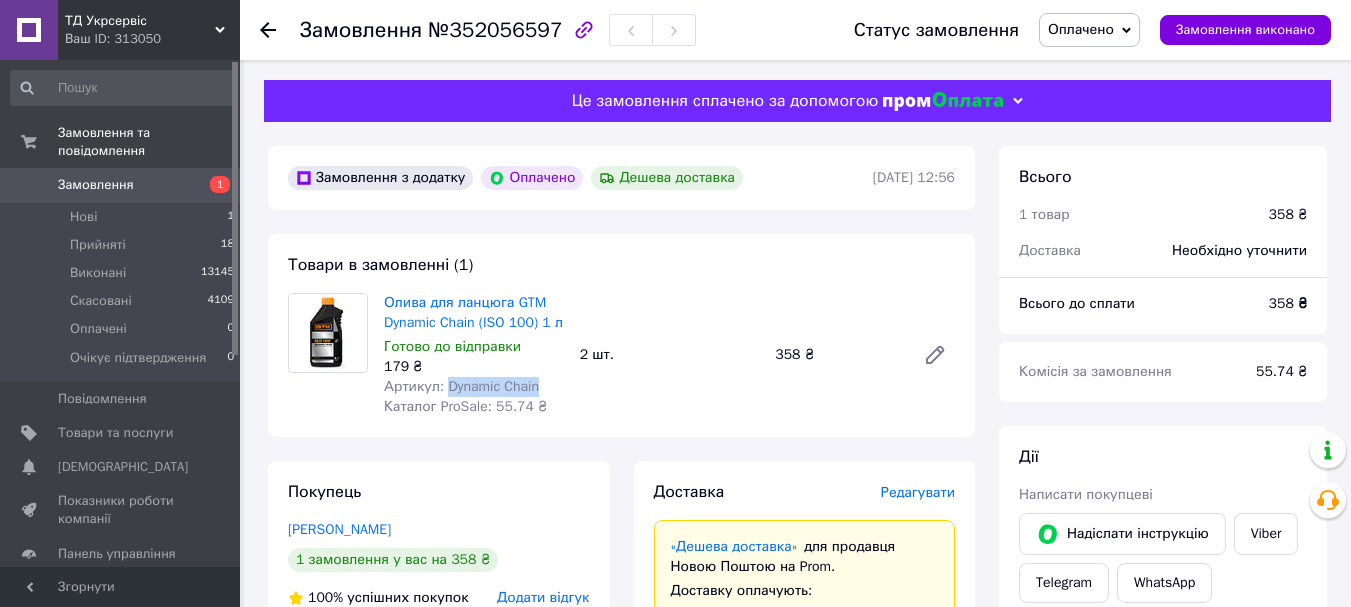 click on "Оплачено" at bounding box center (1081, 29) 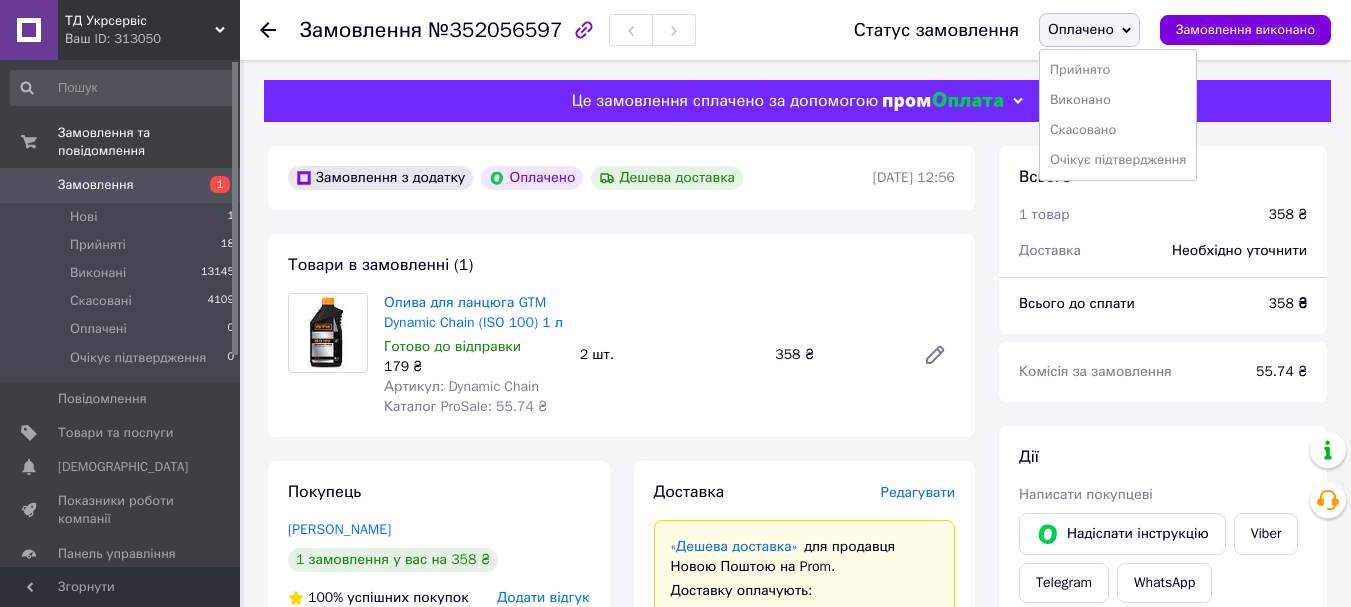 drag, startPoint x: 1098, startPoint y: 77, endPoint x: 1086, endPoint y: 105, distance: 30.463093 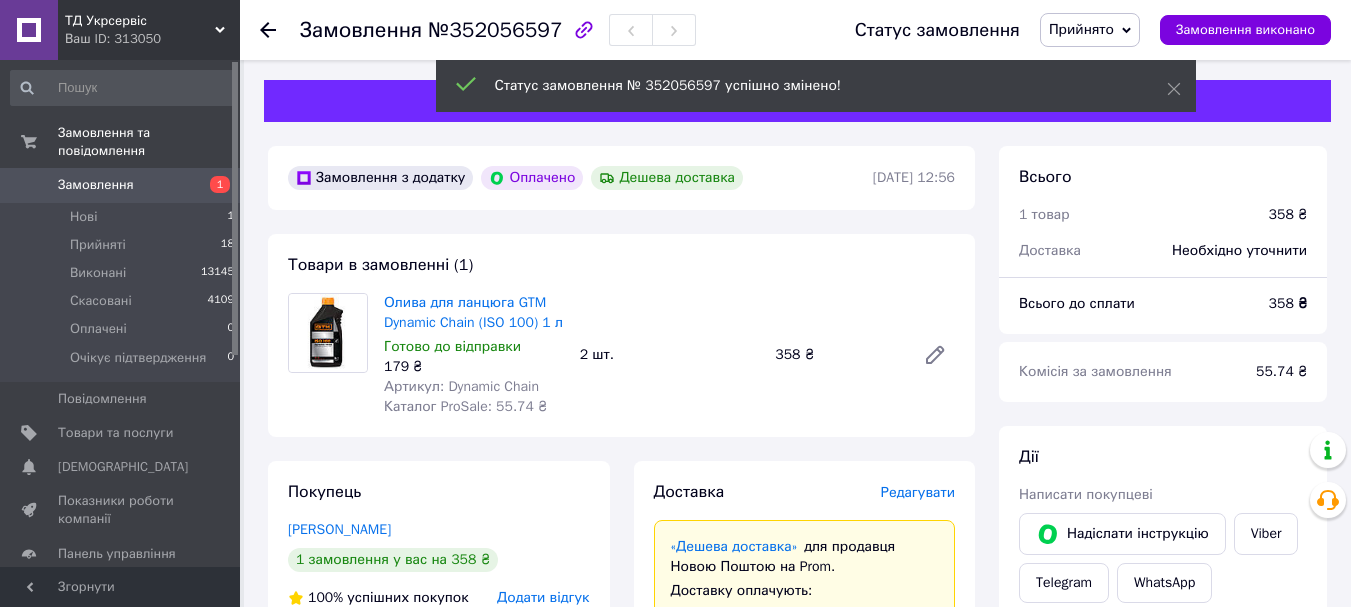 drag, startPoint x: 1174, startPoint y: 90, endPoint x: 1130, endPoint y: 133, distance: 61.522354 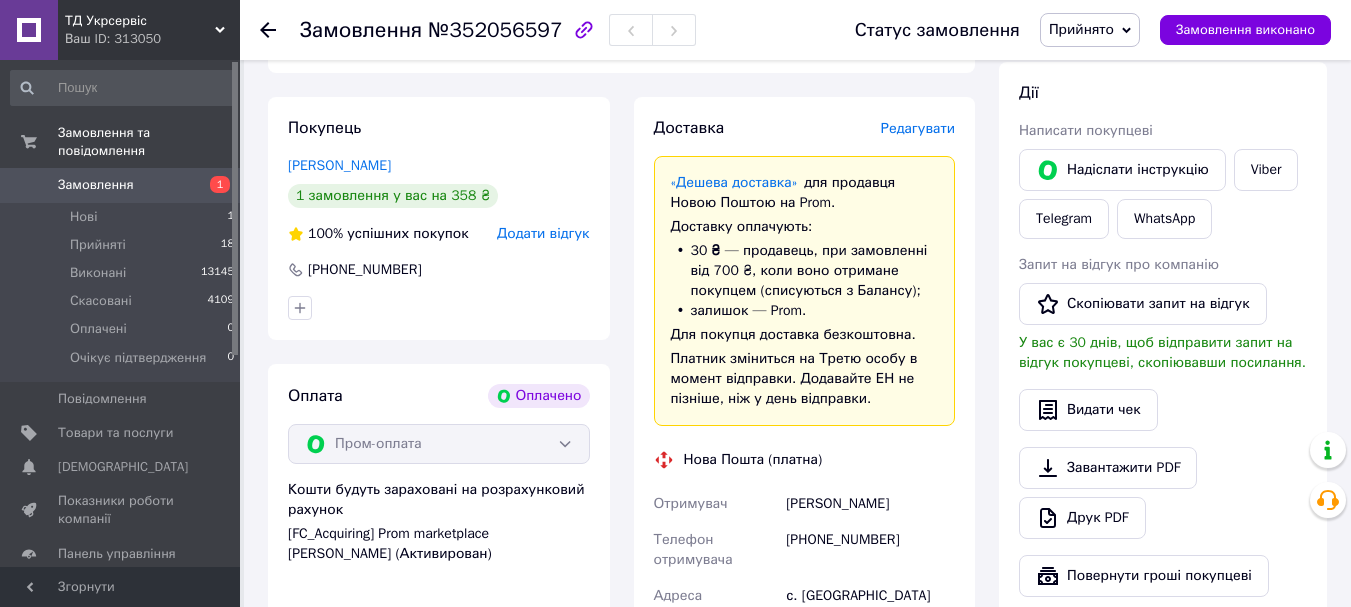 scroll, scrollTop: 500, scrollLeft: 0, axis: vertical 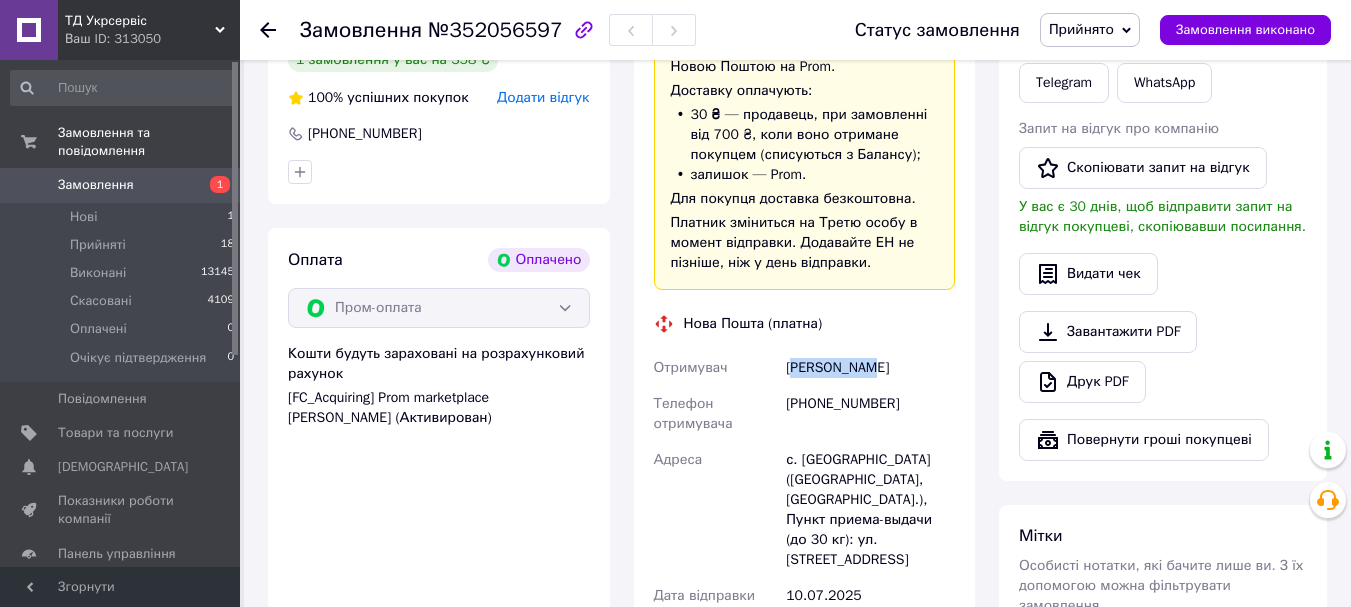 drag, startPoint x: 820, startPoint y: 367, endPoint x: 877, endPoint y: 367, distance: 57 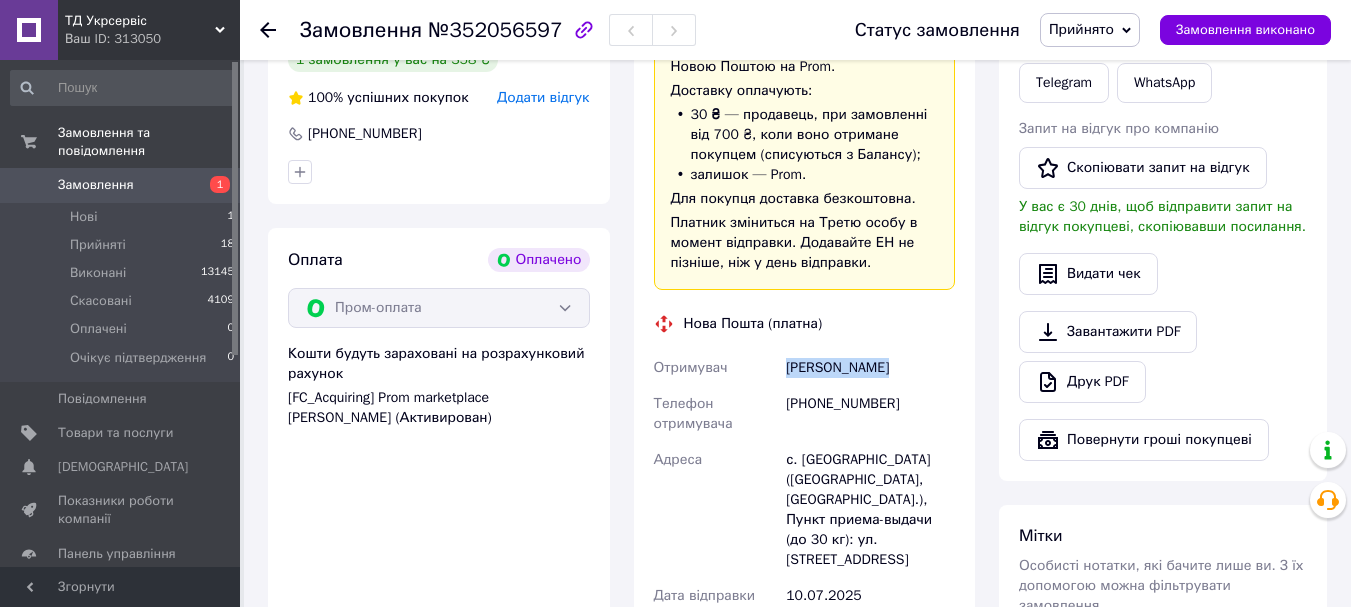 drag, startPoint x: 785, startPoint y: 368, endPoint x: 896, endPoint y: 374, distance: 111.16204 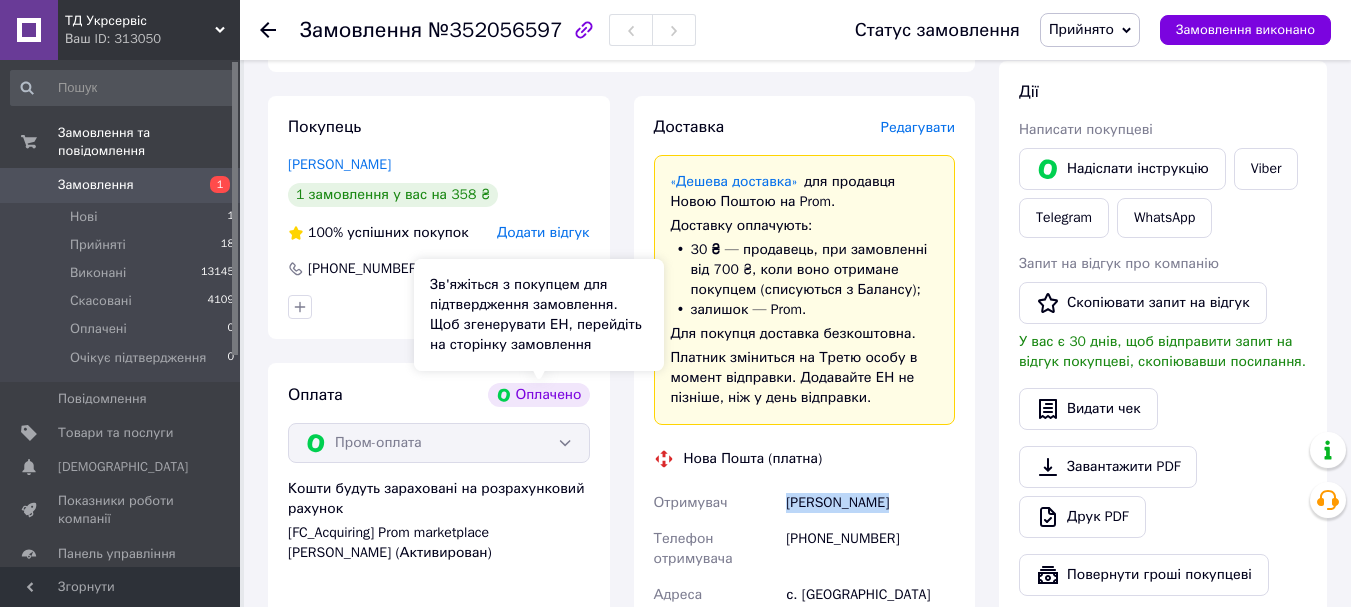 scroll, scrollTop: 400, scrollLeft: 0, axis: vertical 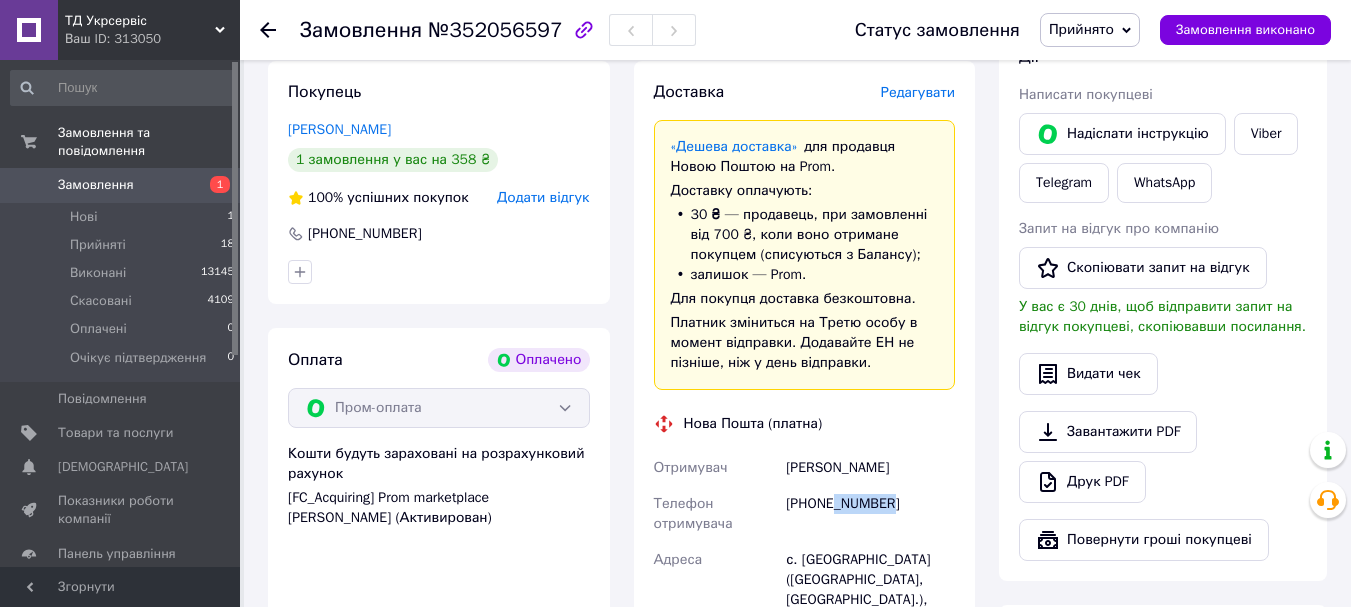 drag, startPoint x: 836, startPoint y: 504, endPoint x: 914, endPoint y: 502, distance: 78.025635 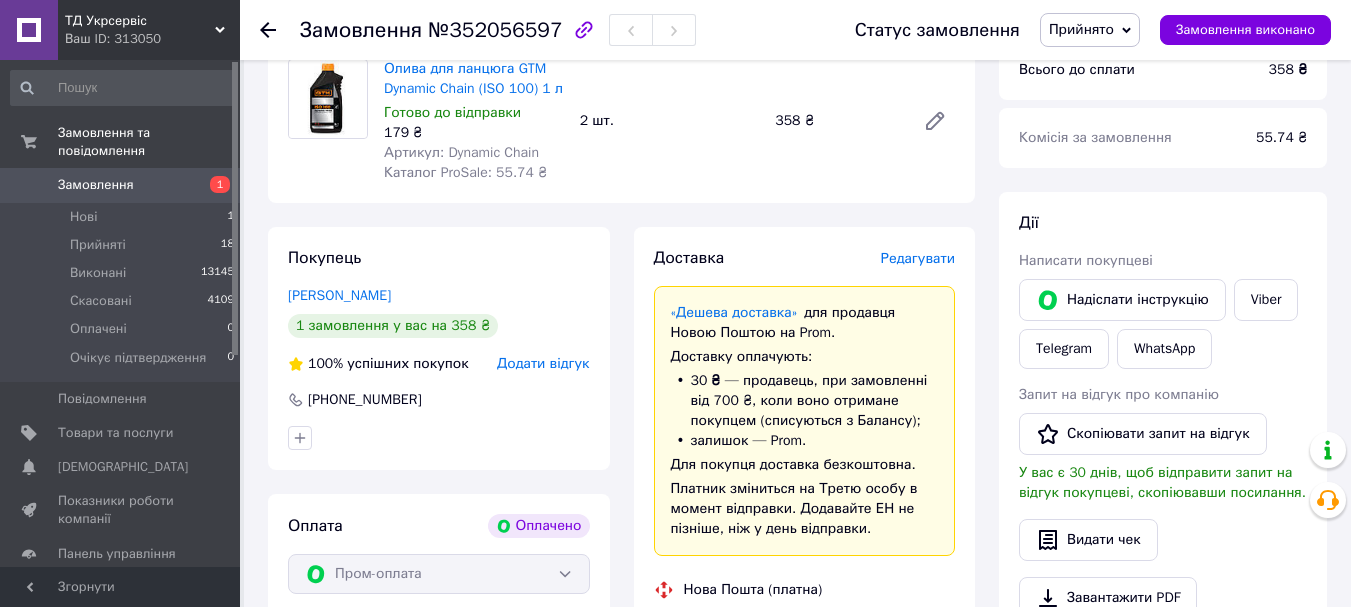 scroll, scrollTop: 100, scrollLeft: 0, axis: vertical 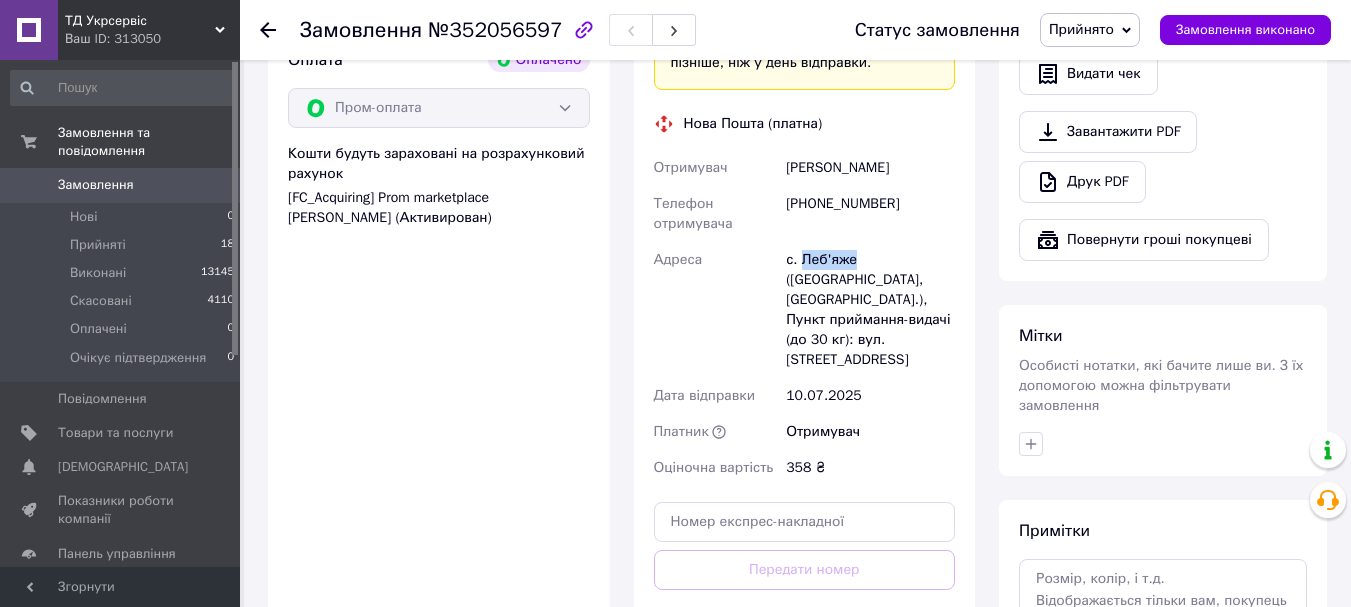 drag, startPoint x: 801, startPoint y: 260, endPoint x: 851, endPoint y: 258, distance: 50.039986 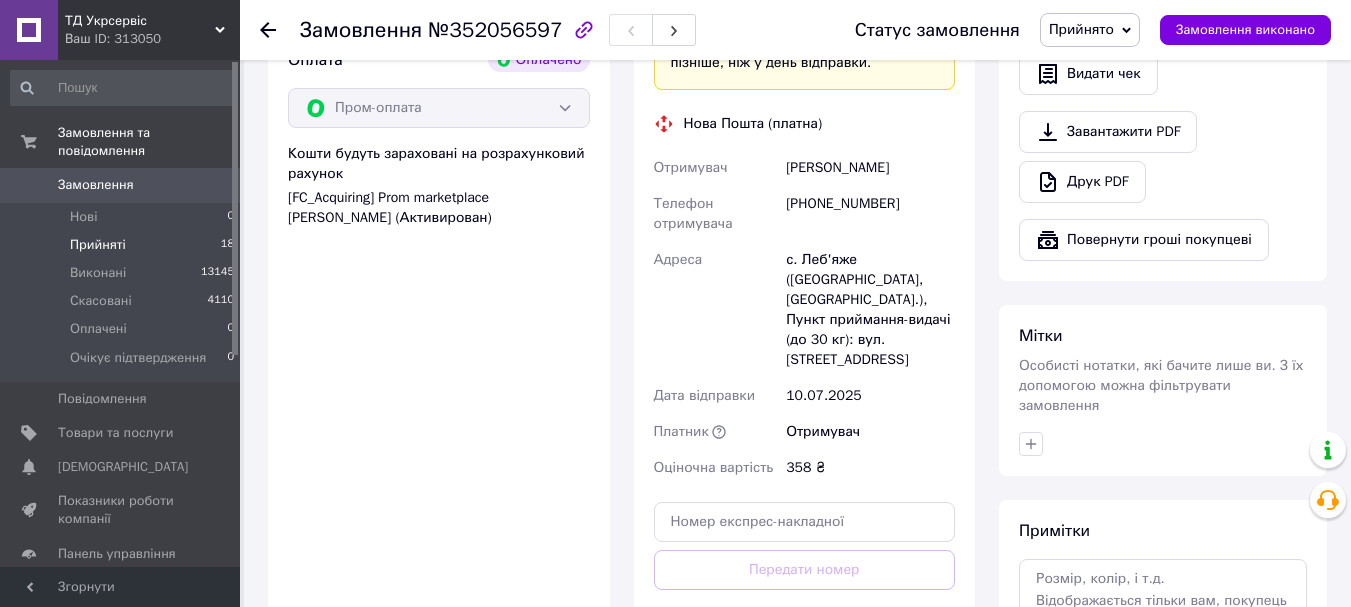 click on "Прийняті" at bounding box center (98, 245) 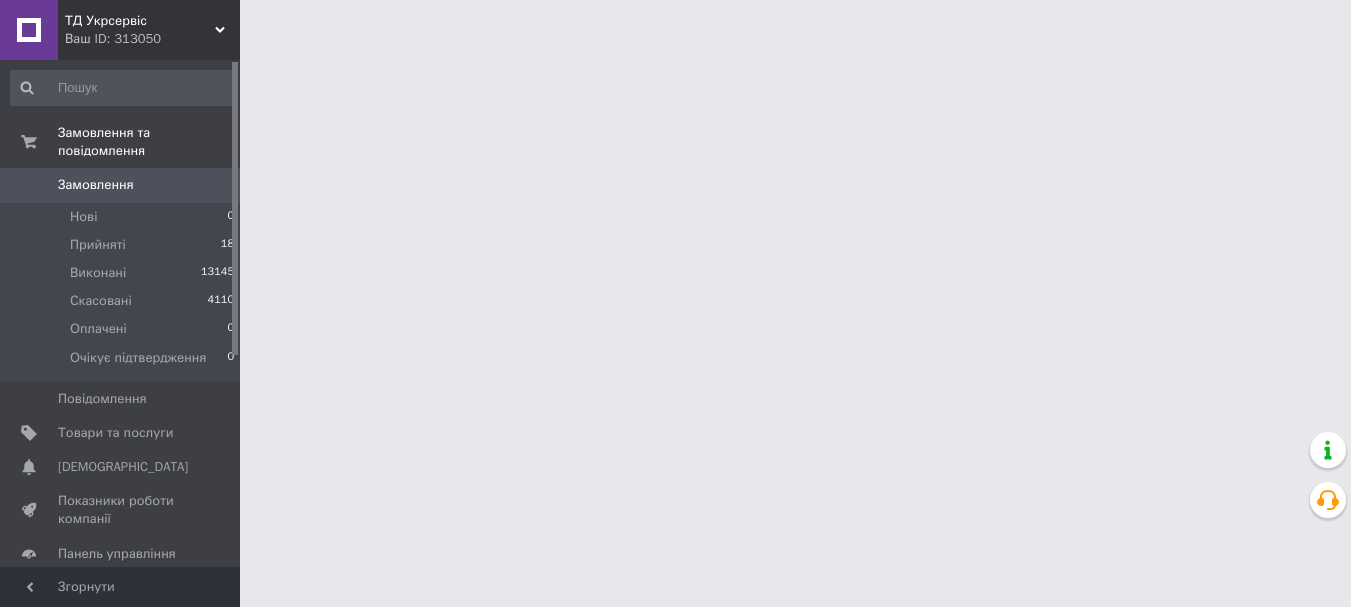 scroll, scrollTop: 0, scrollLeft: 0, axis: both 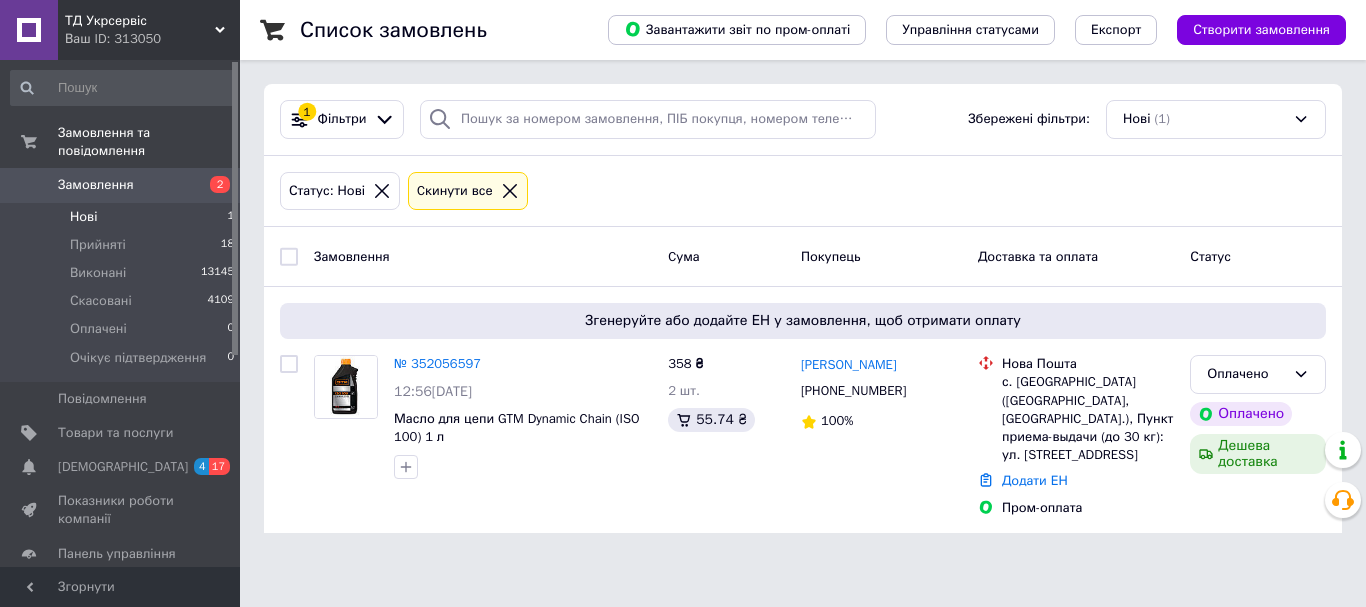 click on "Замовлення" at bounding box center (96, 185) 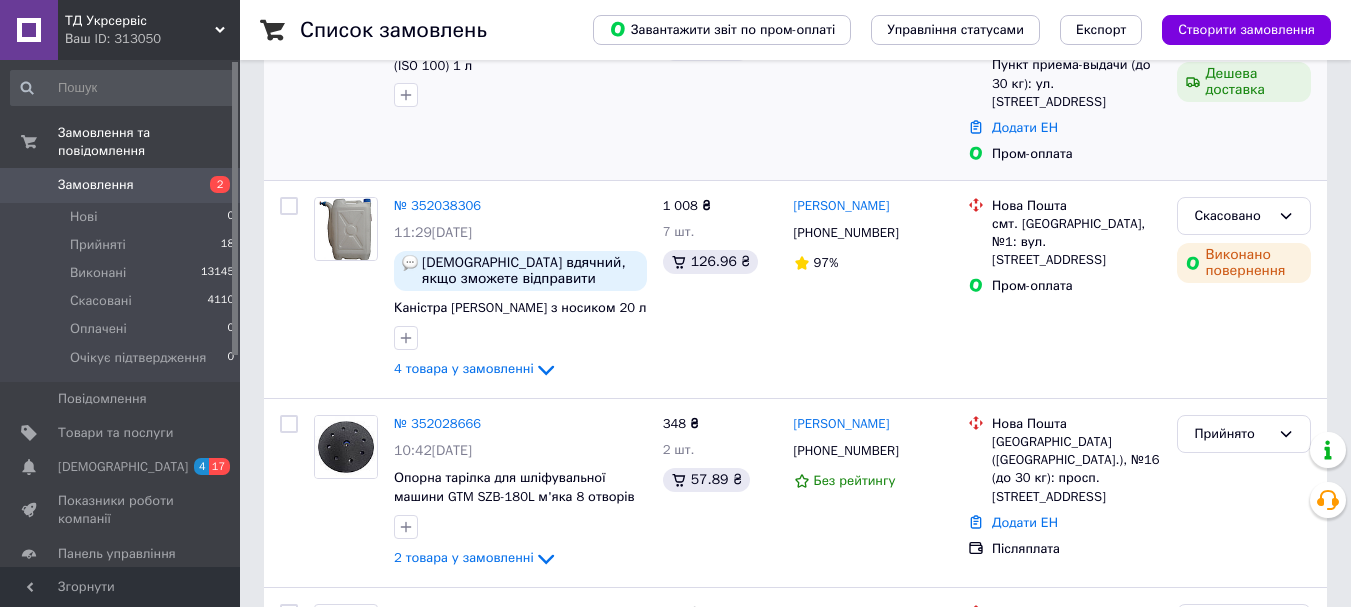 scroll, scrollTop: 600, scrollLeft: 0, axis: vertical 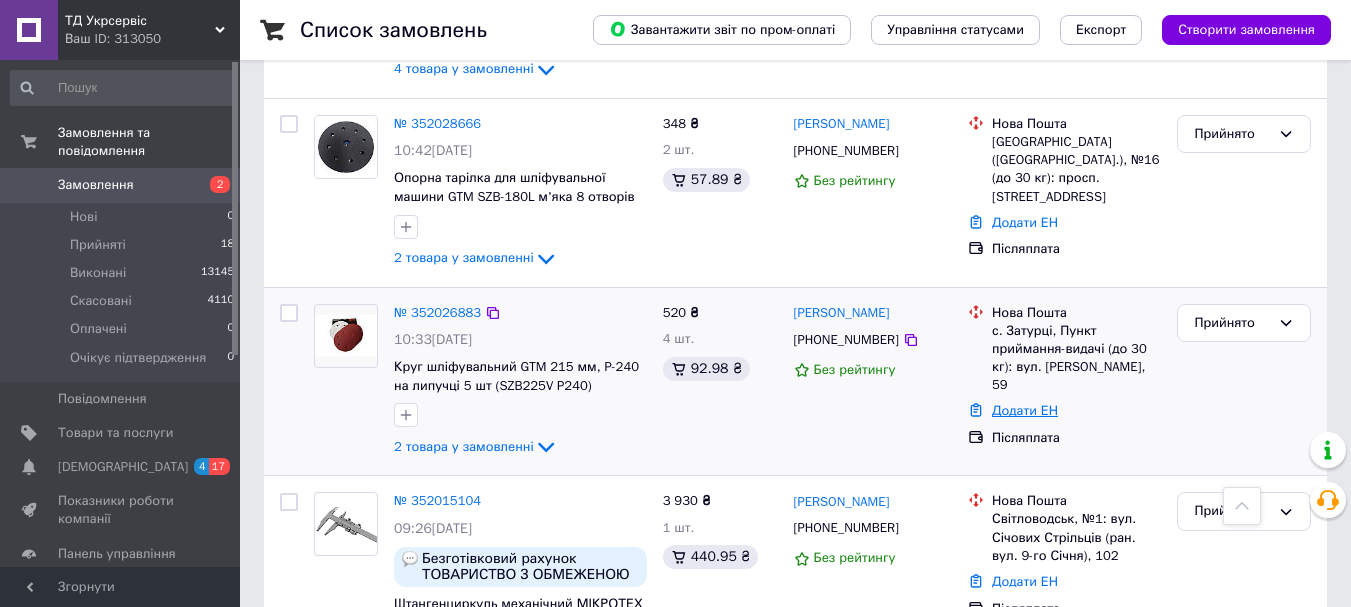 click on "Додати ЕН" at bounding box center [1025, 410] 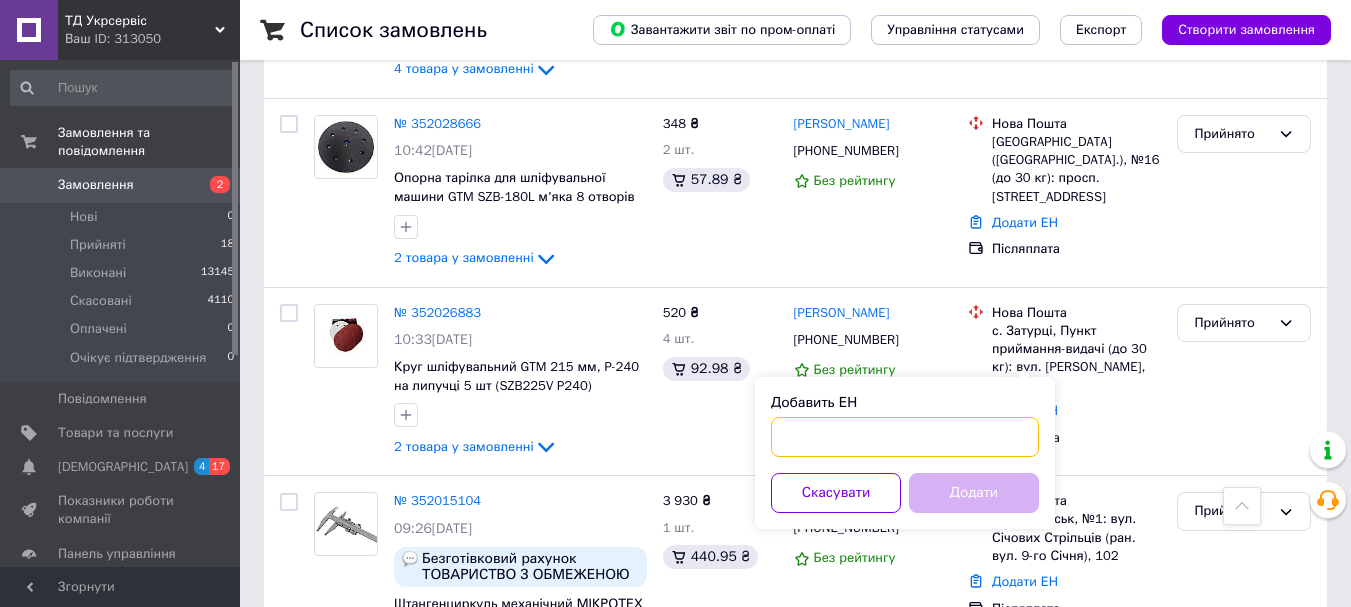 click on "Добавить ЕН" at bounding box center [905, 437] 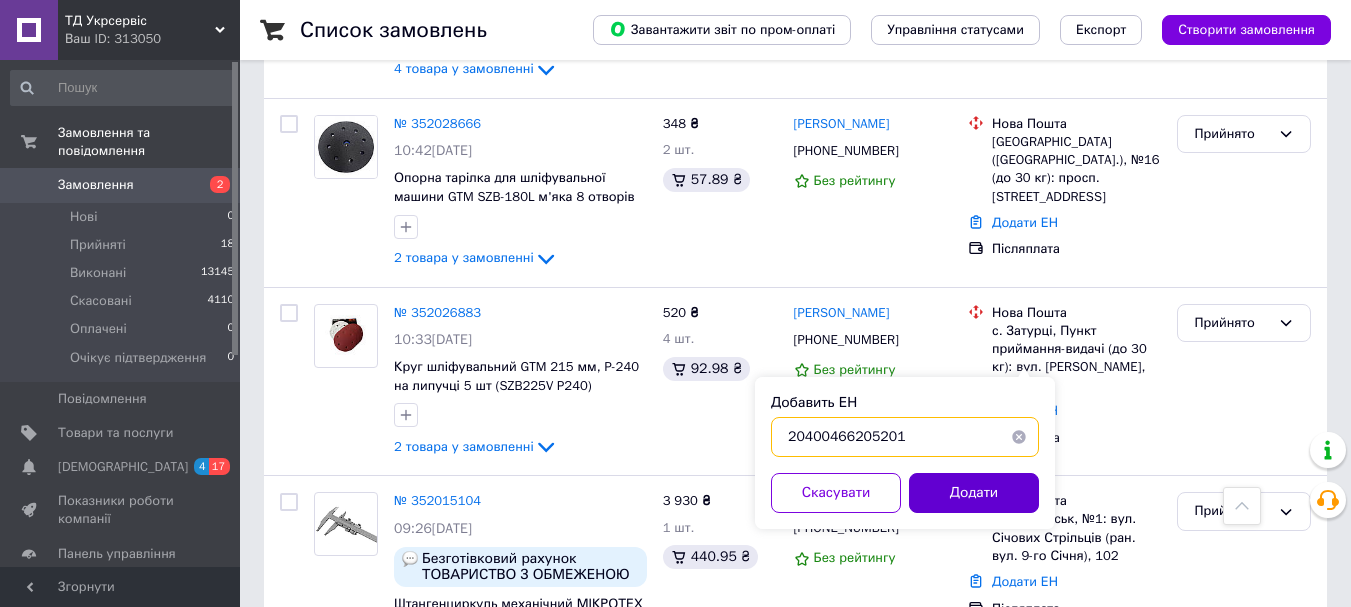 type on "20400466205201" 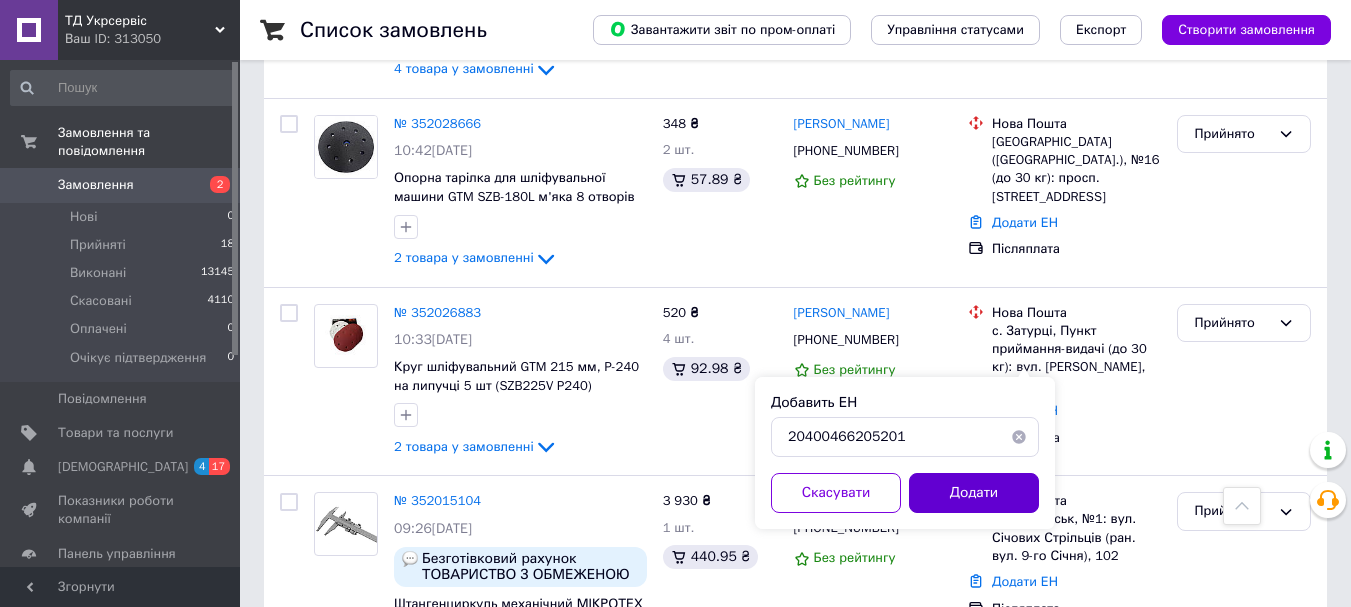 click on "Додати" at bounding box center (974, 493) 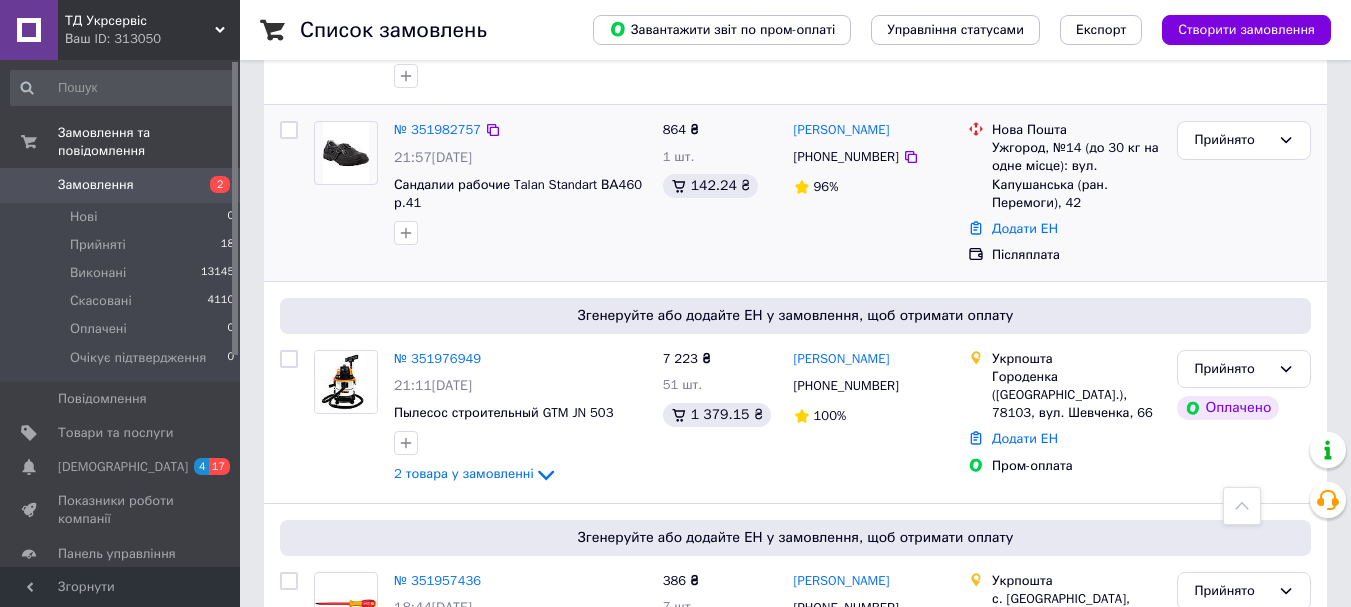 scroll, scrollTop: 1400, scrollLeft: 0, axis: vertical 